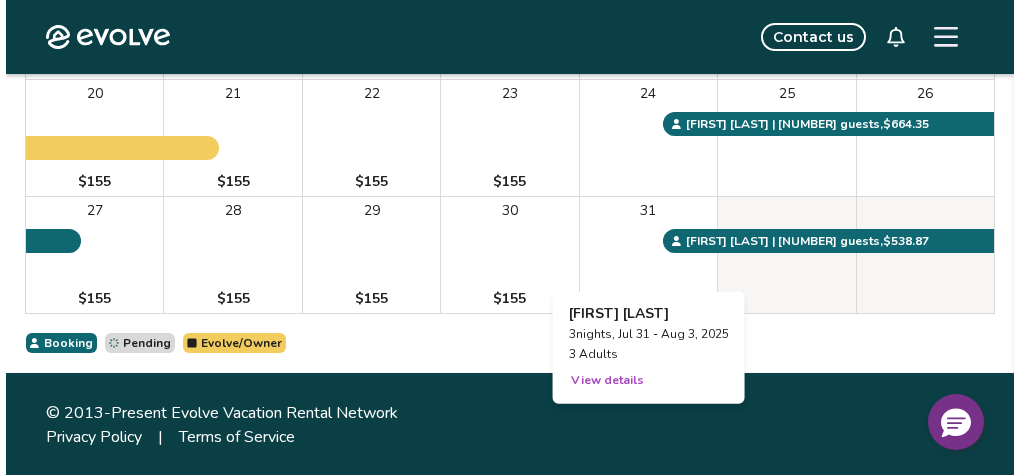 scroll, scrollTop: 0, scrollLeft: 0, axis: both 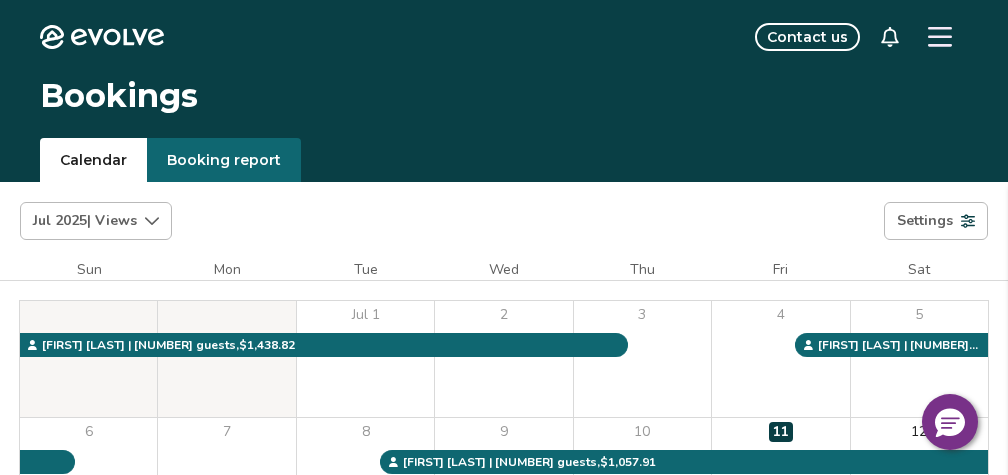 click 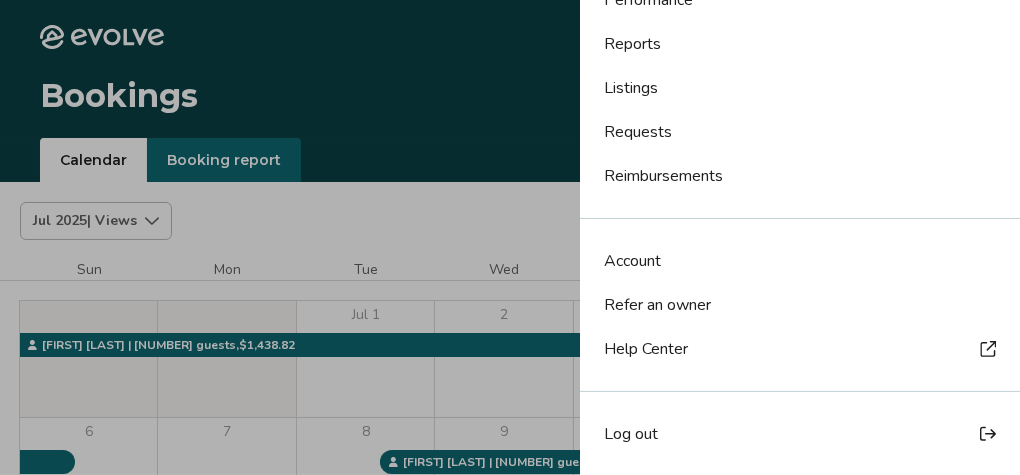 scroll, scrollTop: 0, scrollLeft: 0, axis: both 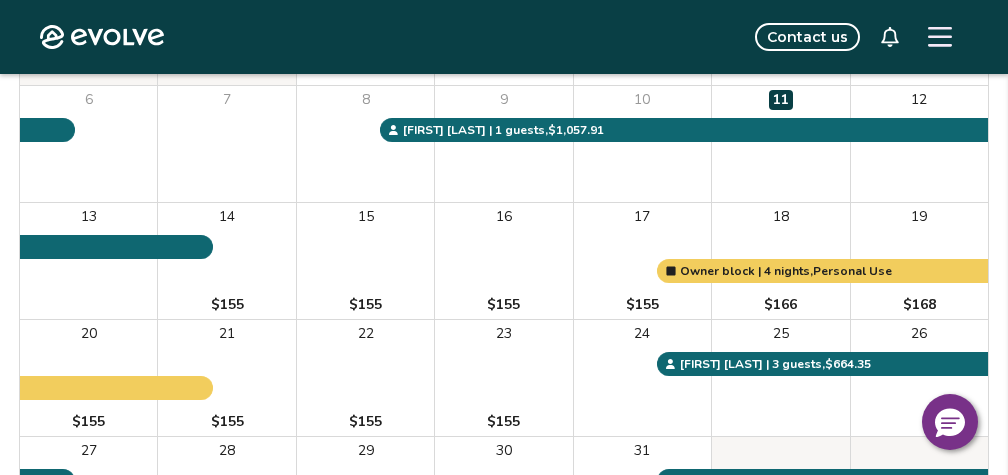 click 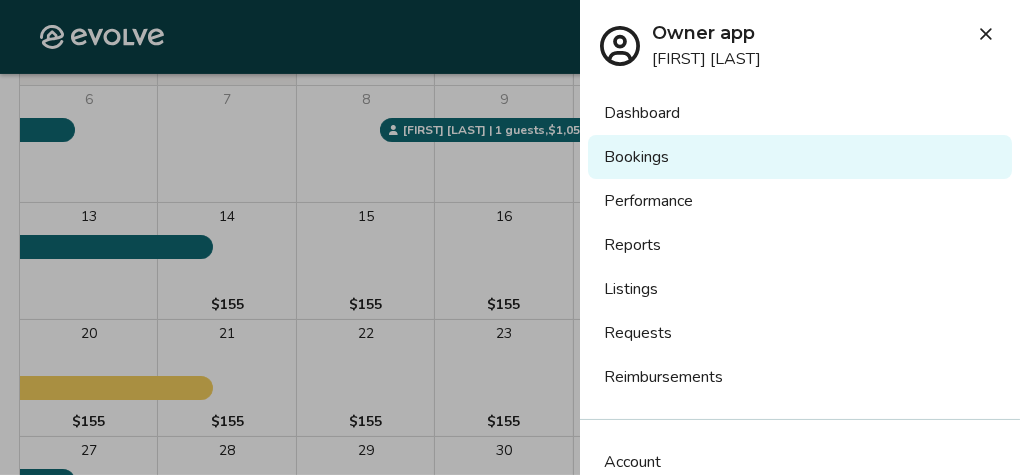 click on "Dashboard" at bounding box center [800, 113] 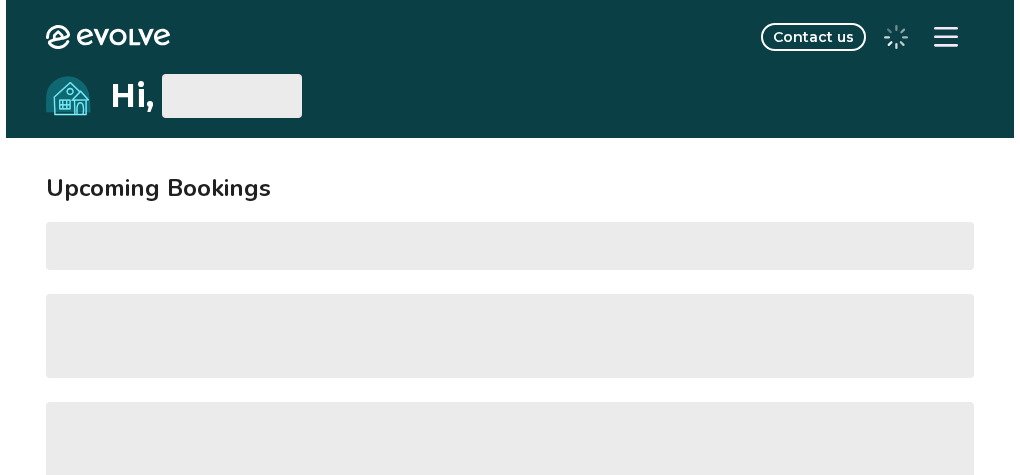 scroll, scrollTop: 0, scrollLeft: 0, axis: both 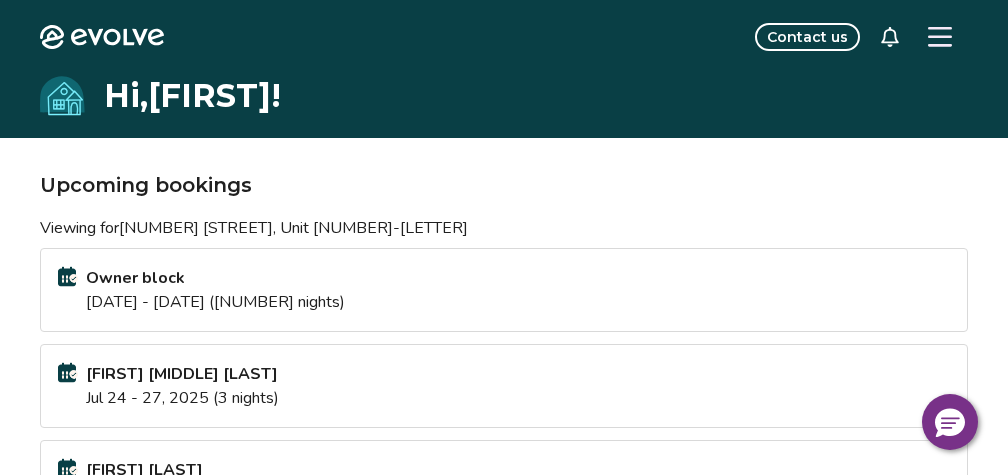 click 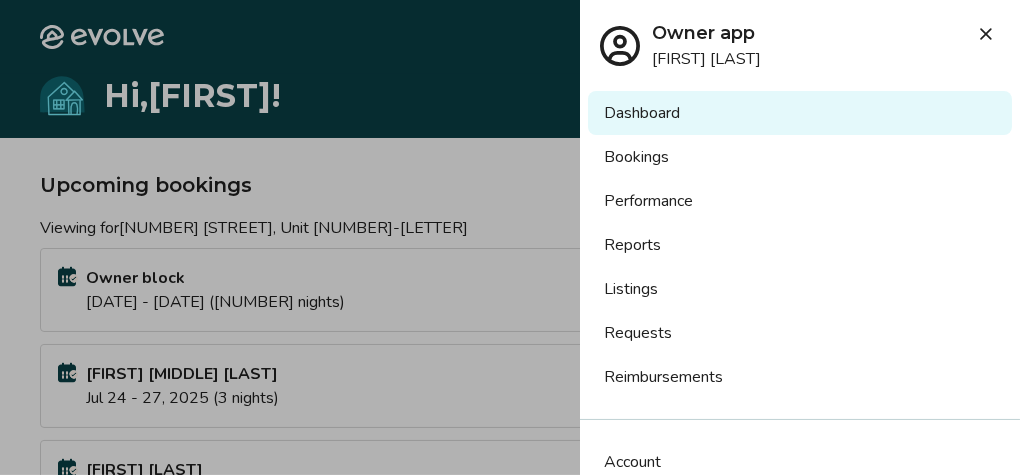 click on "Listings" at bounding box center (800, 289) 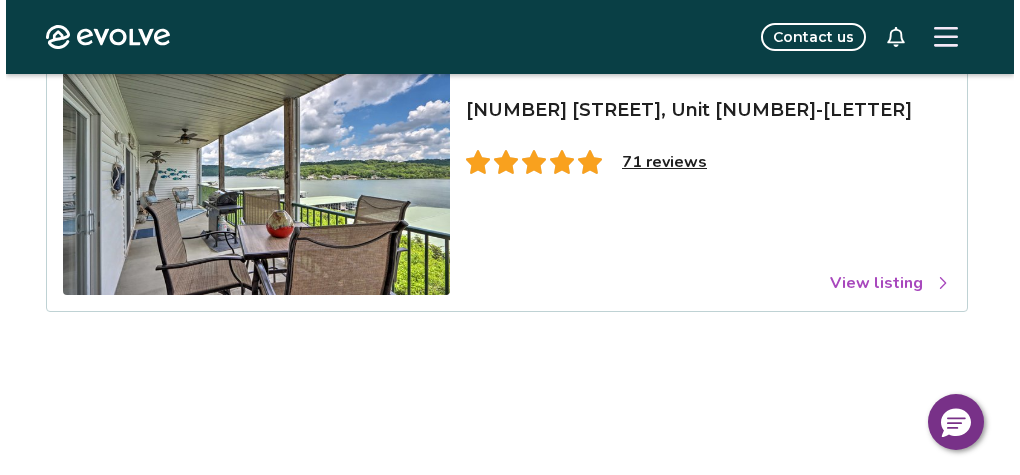 scroll, scrollTop: 0, scrollLeft: 0, axis: both 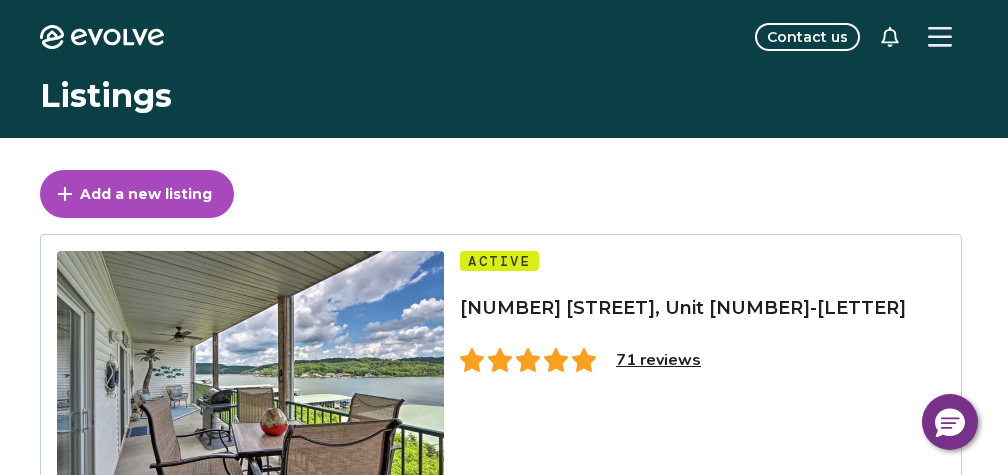 click 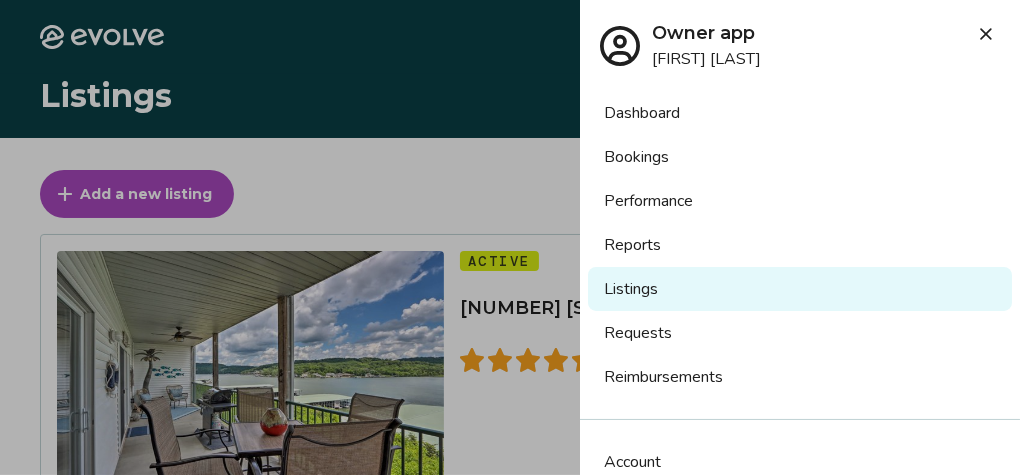 click on "Reports" at bounding box center (800, 245) 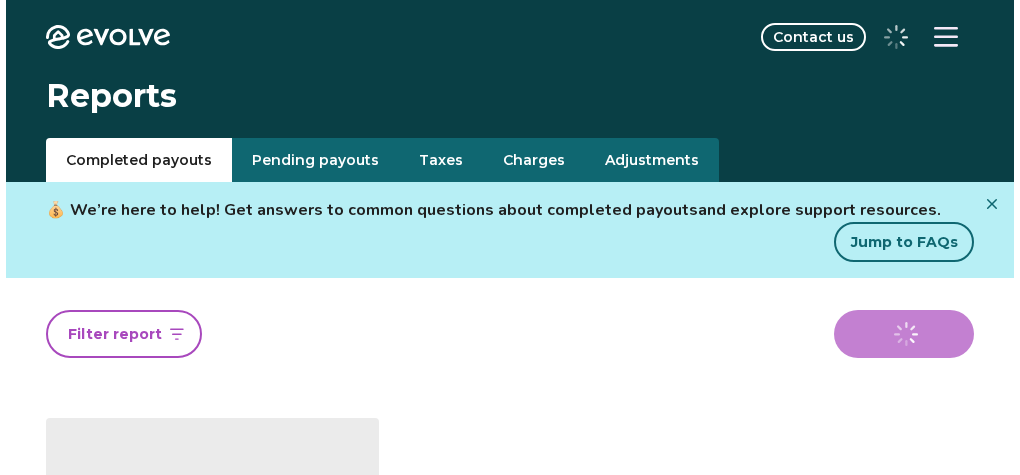 scroll, scrollTop: 0, scrollLeft: 0, axis: both 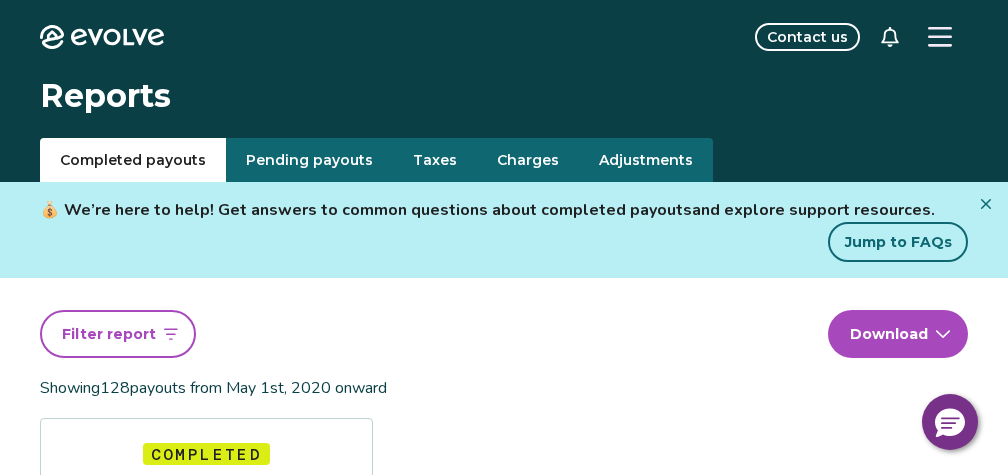 click on "Contact us" at bounding box center (807, 37) 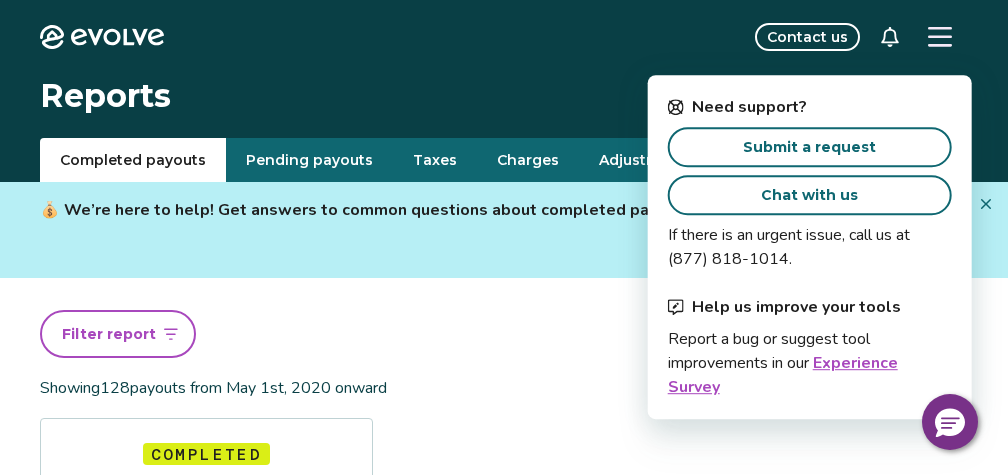 click 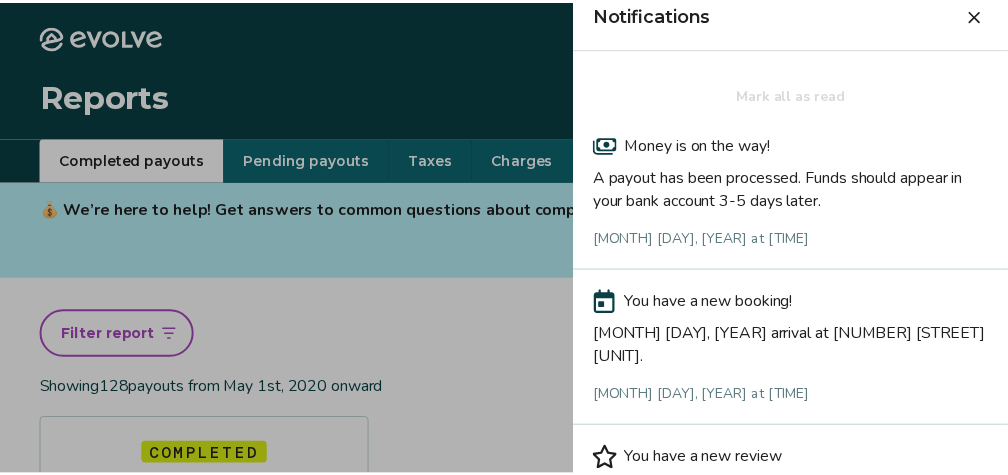 scroll, scrollTop: 0, scrollLeft: 0, axis: both 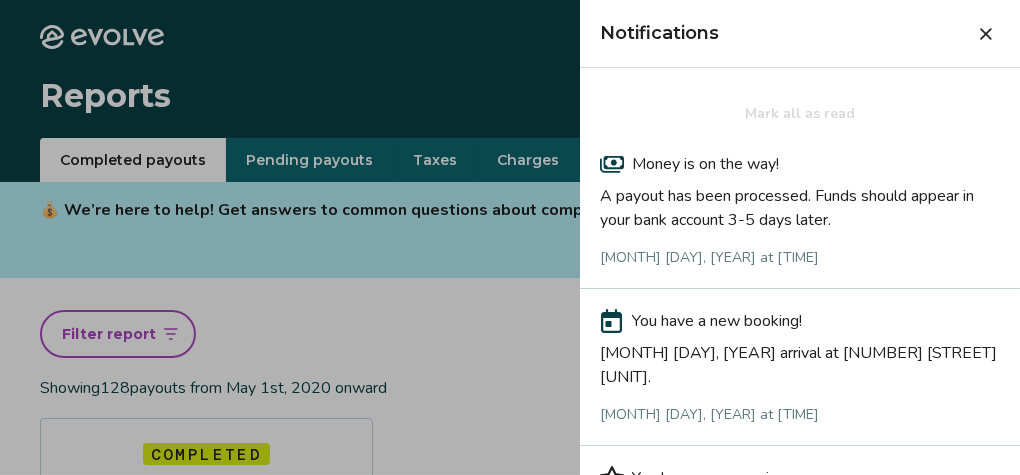 click 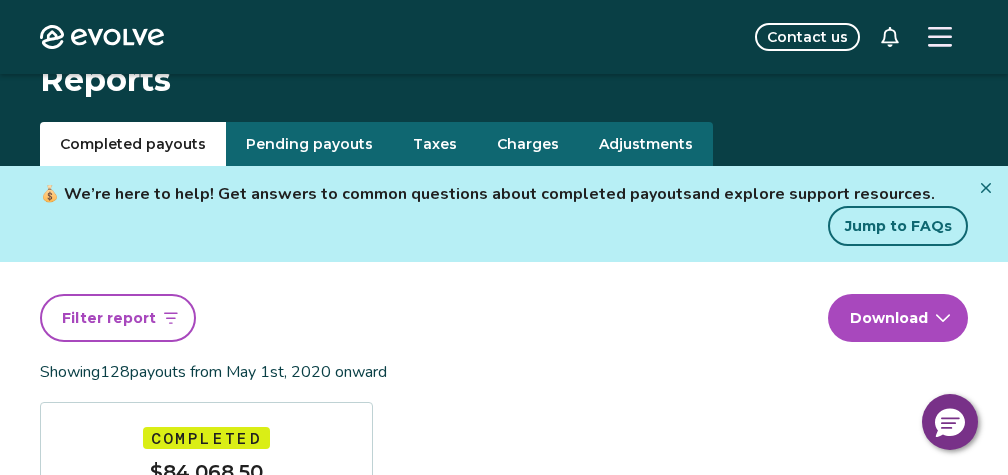 scroll, scrollTop: 0, scrollLeft: 0, axis: both 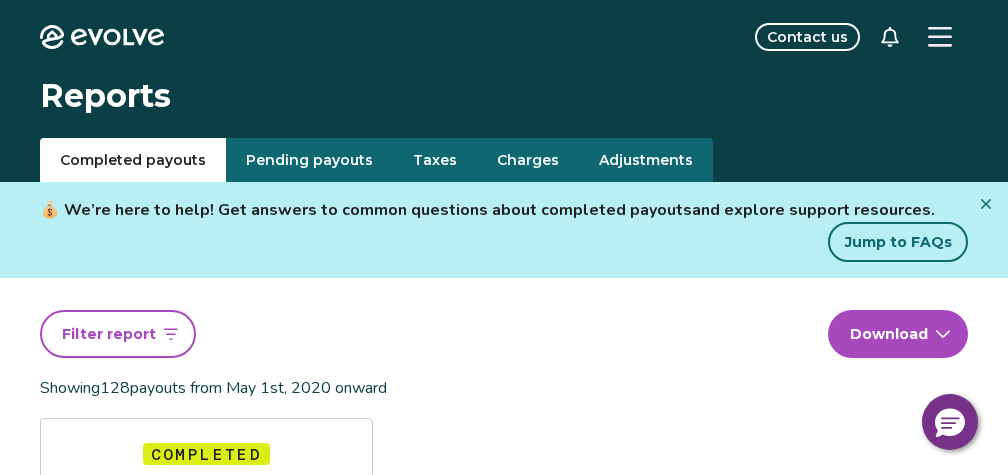 click on "Adjustments" at bounding box center [646, 160] 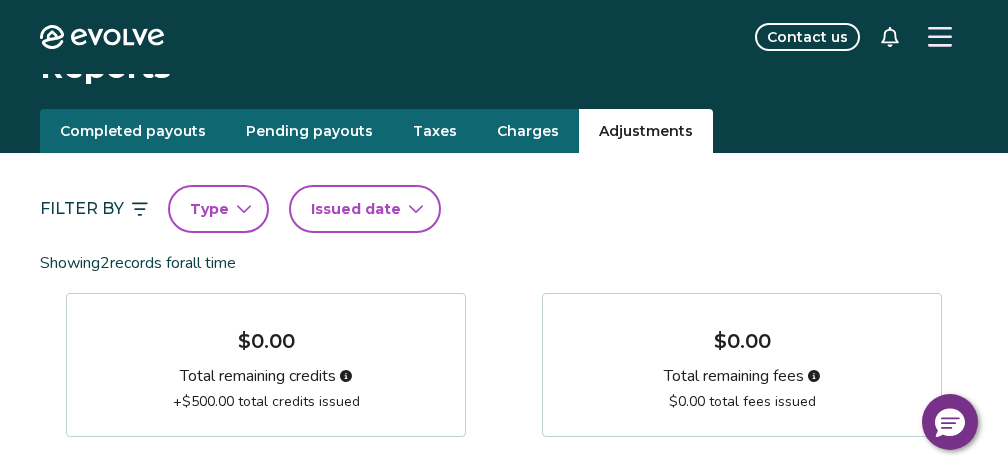 scroll, scrollTop: 0, scrollLeft: 0, axis: both 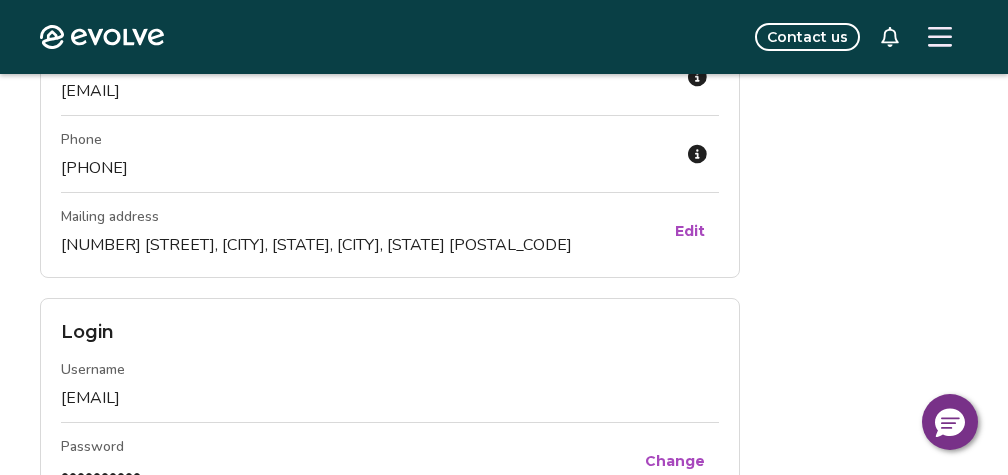 click on "Edit" at bounding box center [690, 231] 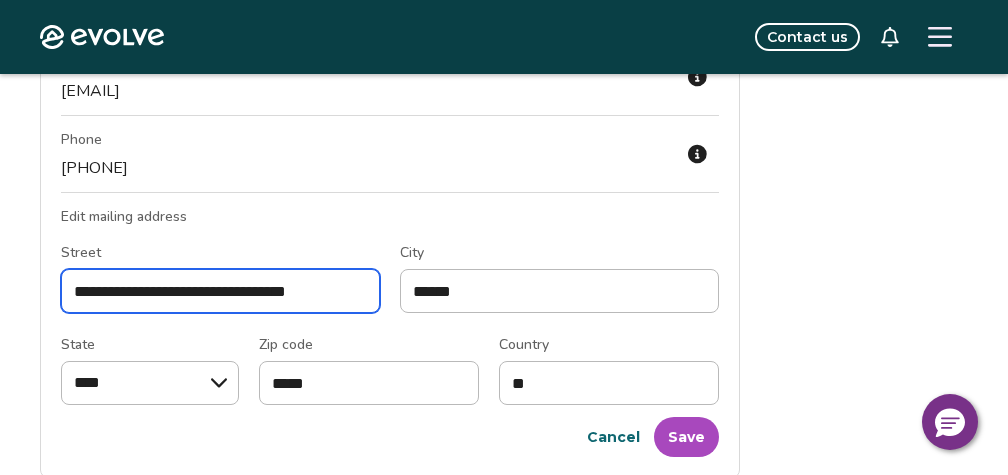 click on "**********" at bounding box center [220, 291] 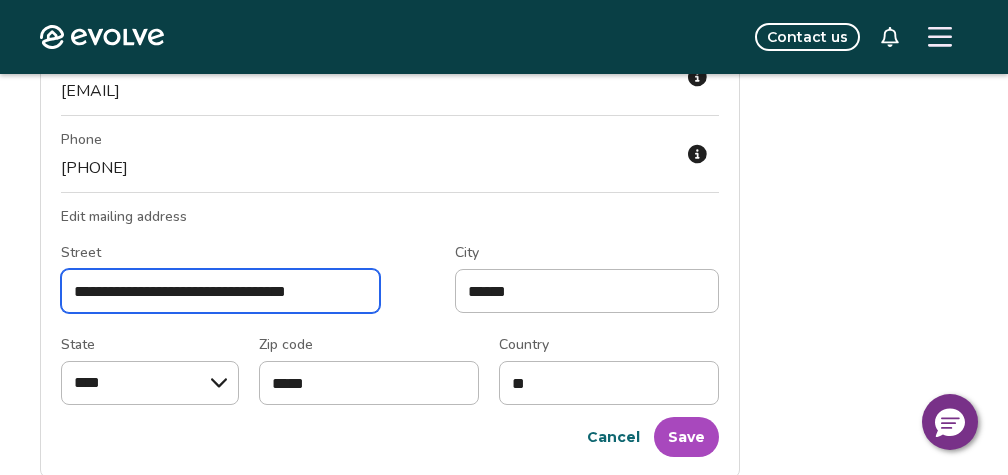 drag, startPoint x: 348, startPoint y: 289, endPoint x: 258, endPoint y: 286, distance: 90.04999 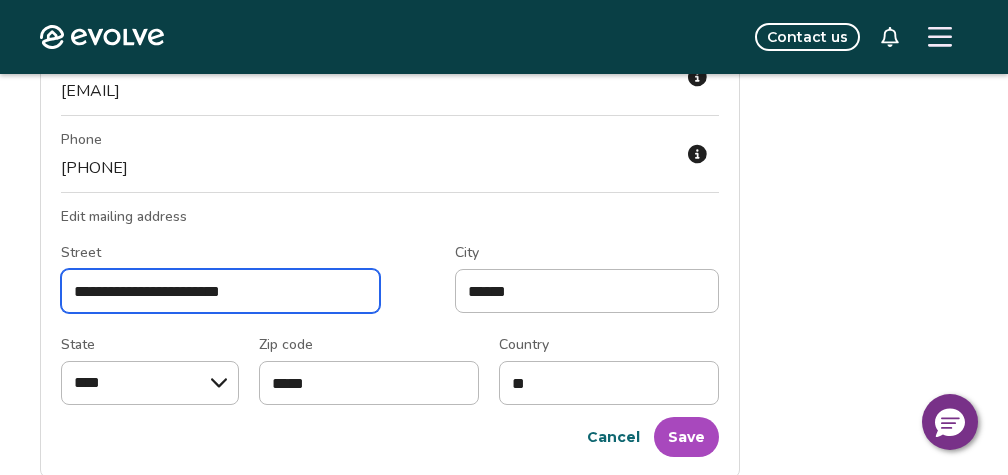 scroll, scrollTop: 0, scrollLeft: 0, axis: both 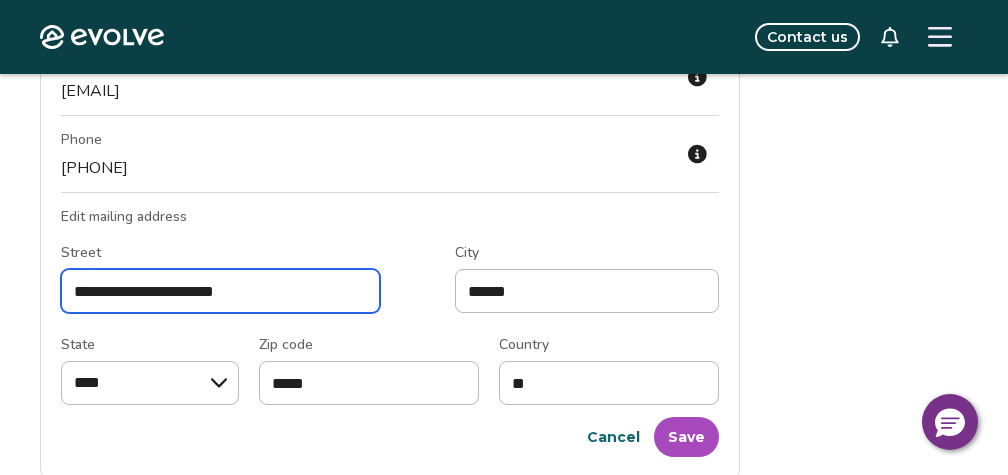 type on "**********" 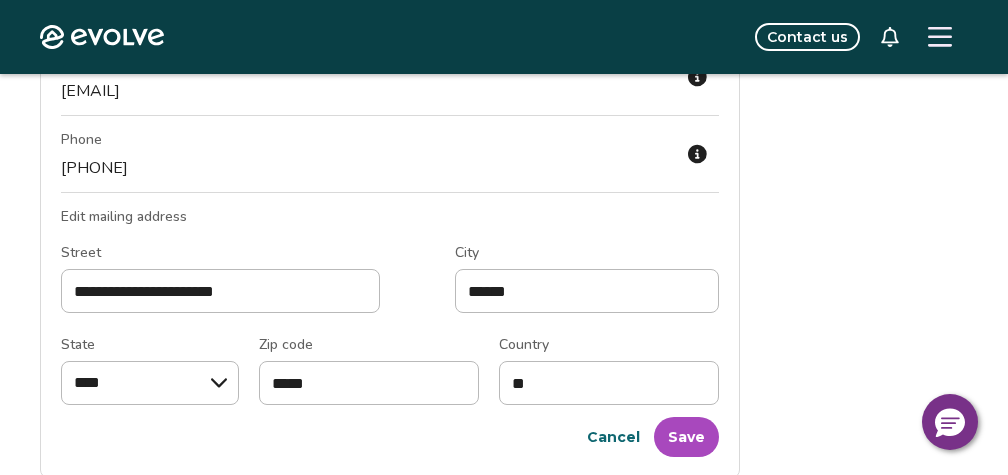 click on "**********" at bounding box center [504, 654] 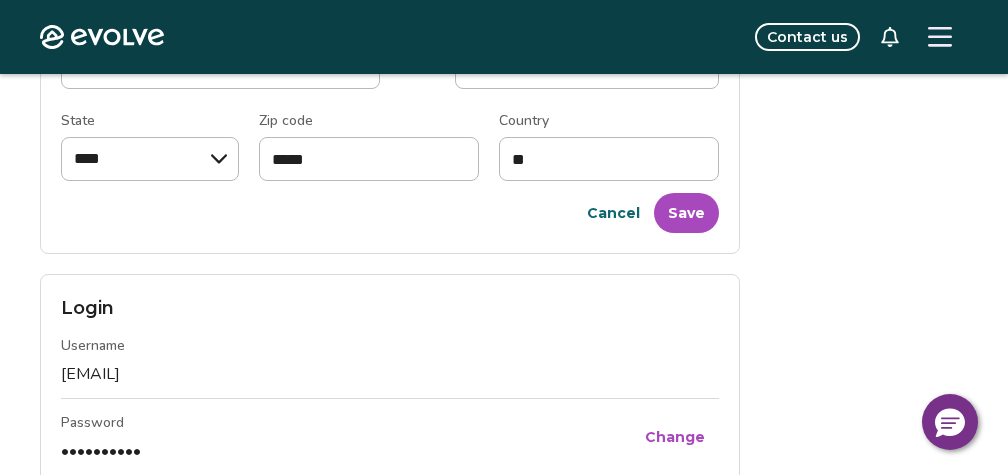 scroll, scrollTop: 560, scrollLeft: 0, axis: vertical 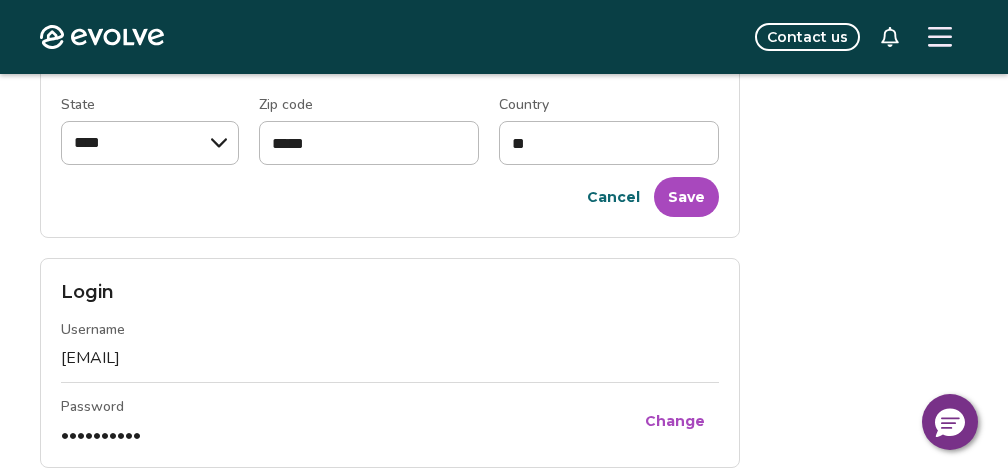 click on "Save" at bounding box center [686, 197] 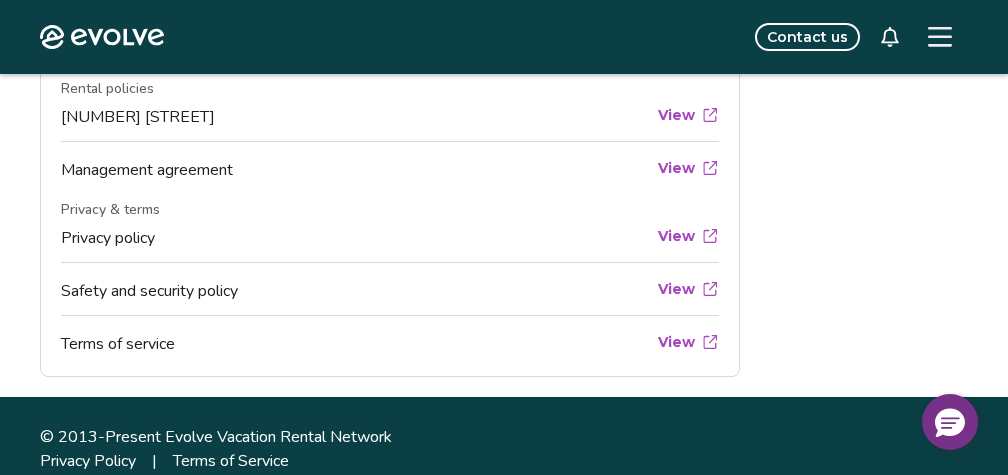 scroll, scrollTop: 1235, scrollLeft: 0, axis: vertical 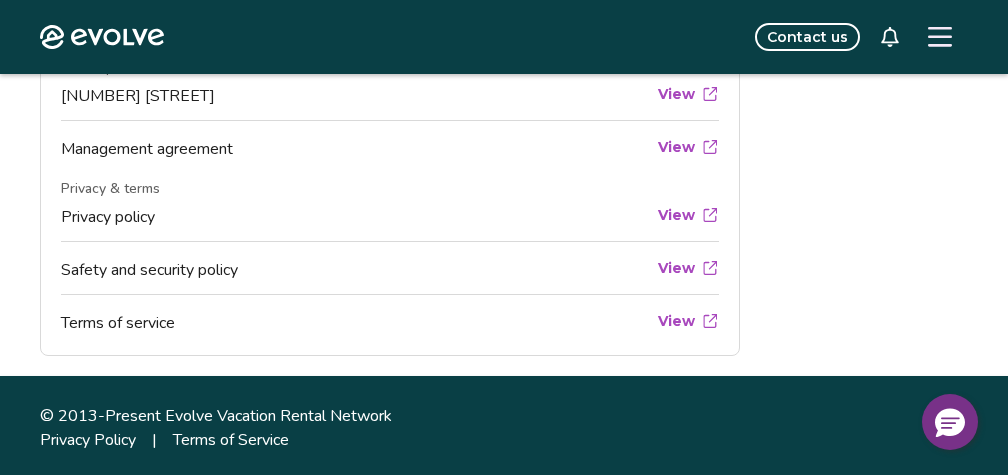 click on "View" at bounding box center [676, 268] 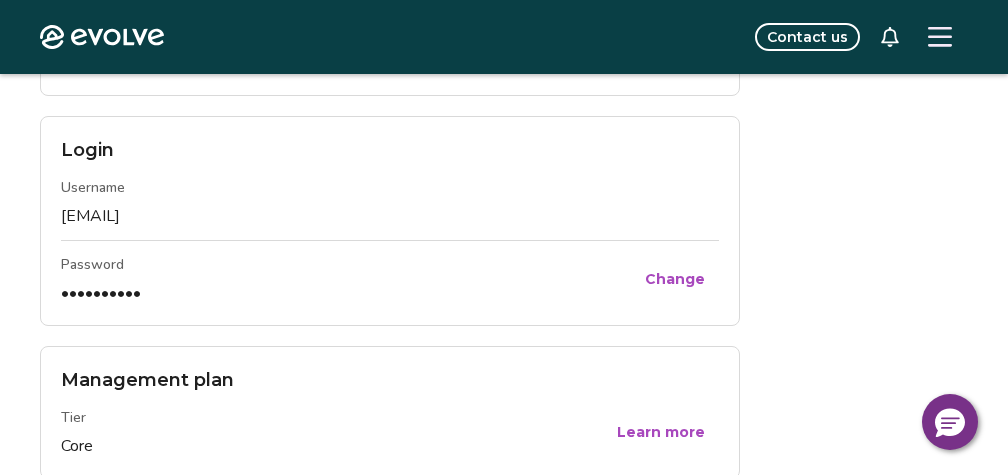 scroll, scrollTop: 640, scrollLeft: 0, axis: vertical 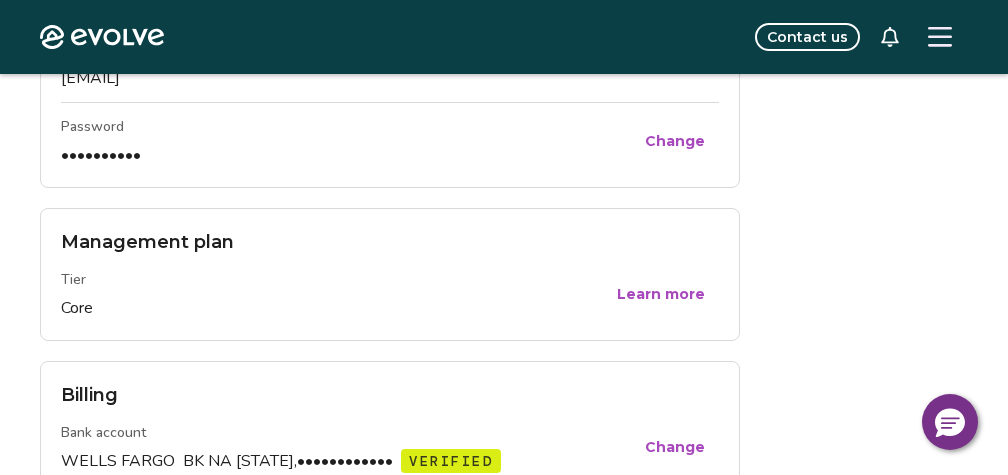 click on "Learn more" at bounding box center (661, 294) 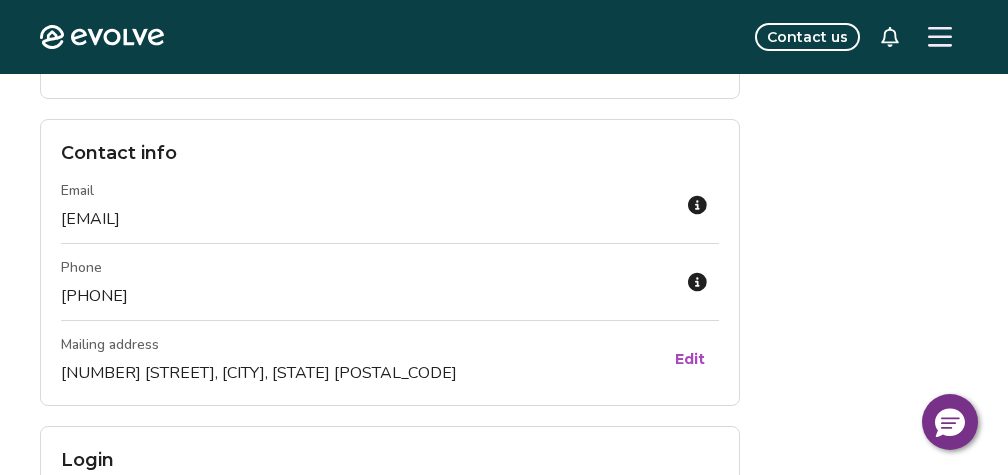 scroll, scrollTop: 0, scrollLeft: 0, axis: both 